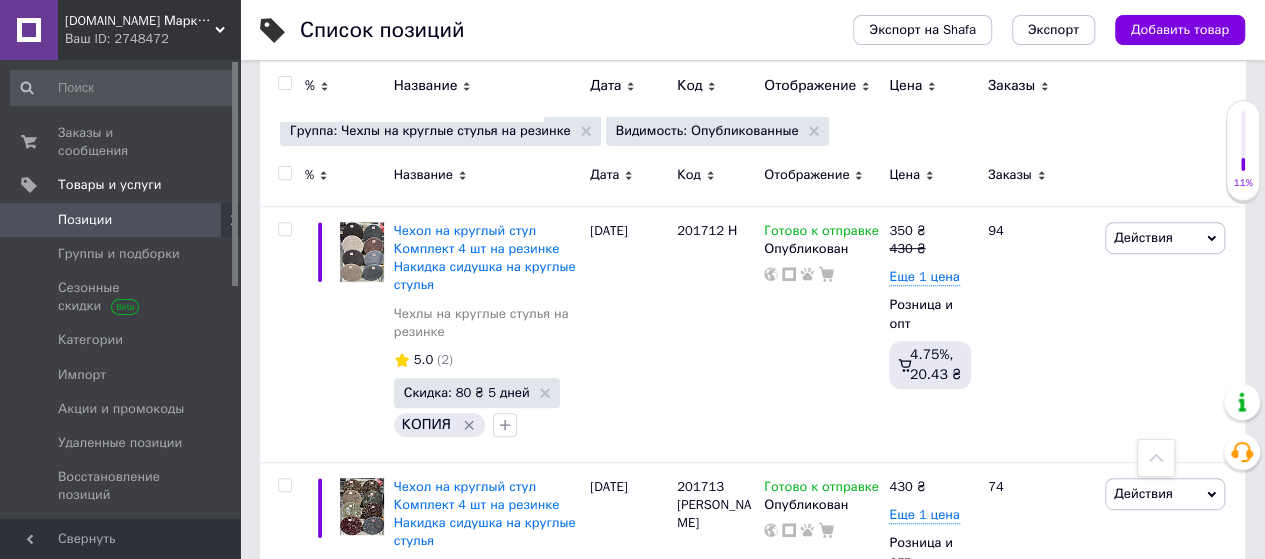 scroll, scrollTop: 0, scrollLeft: 0, axis: both 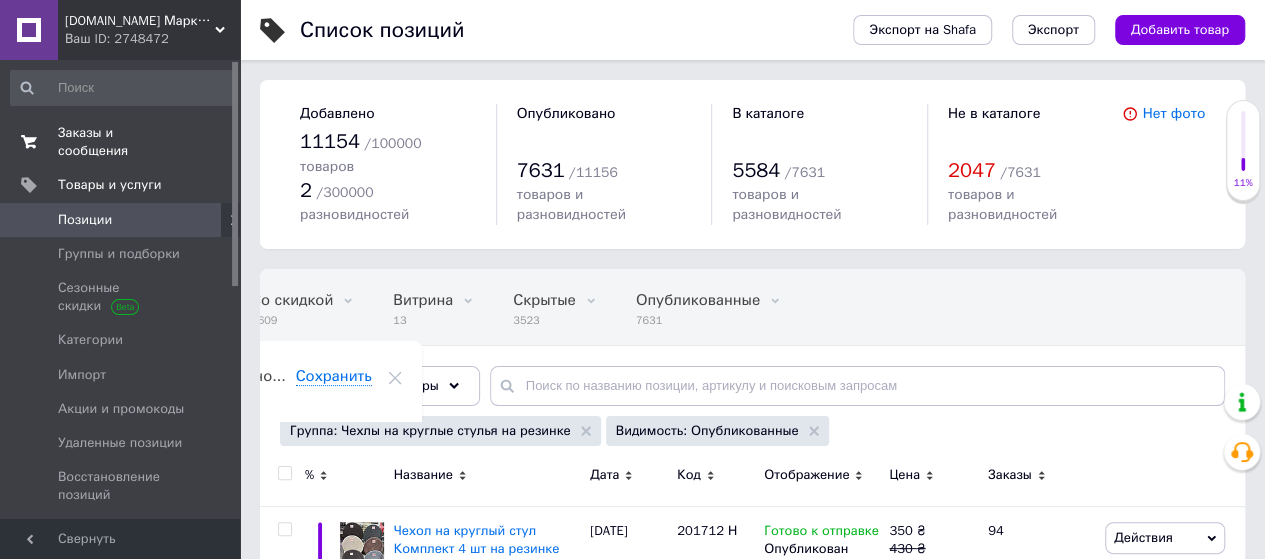 click on "Заказы и сообщения" at bounding box center (121, 142) 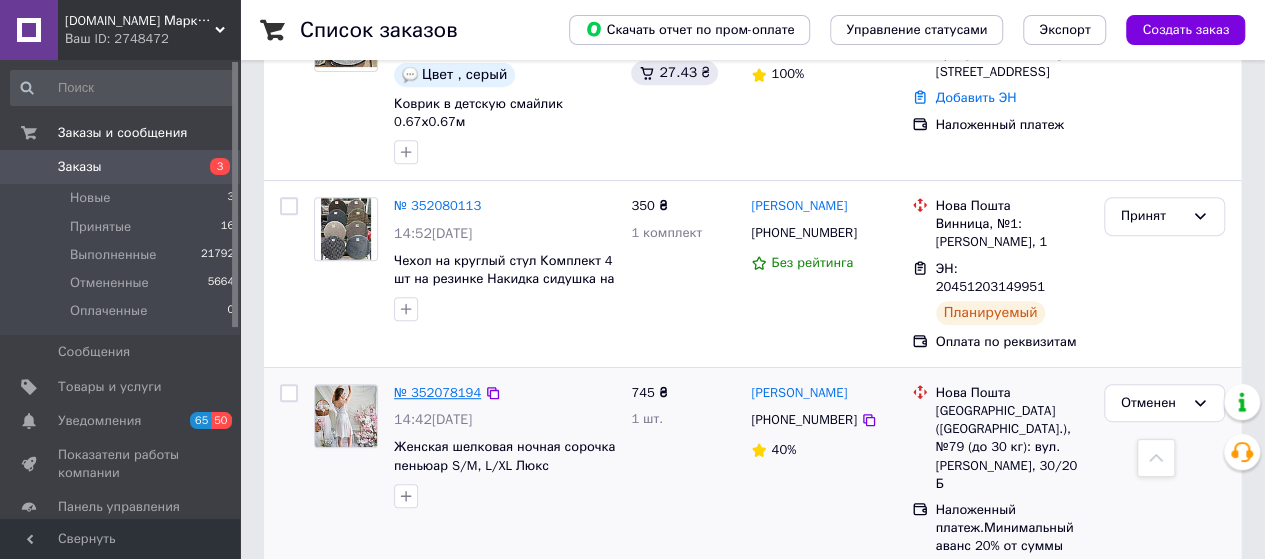 scroll, scrollTop: 0, scrollLeft: 0, axis: both 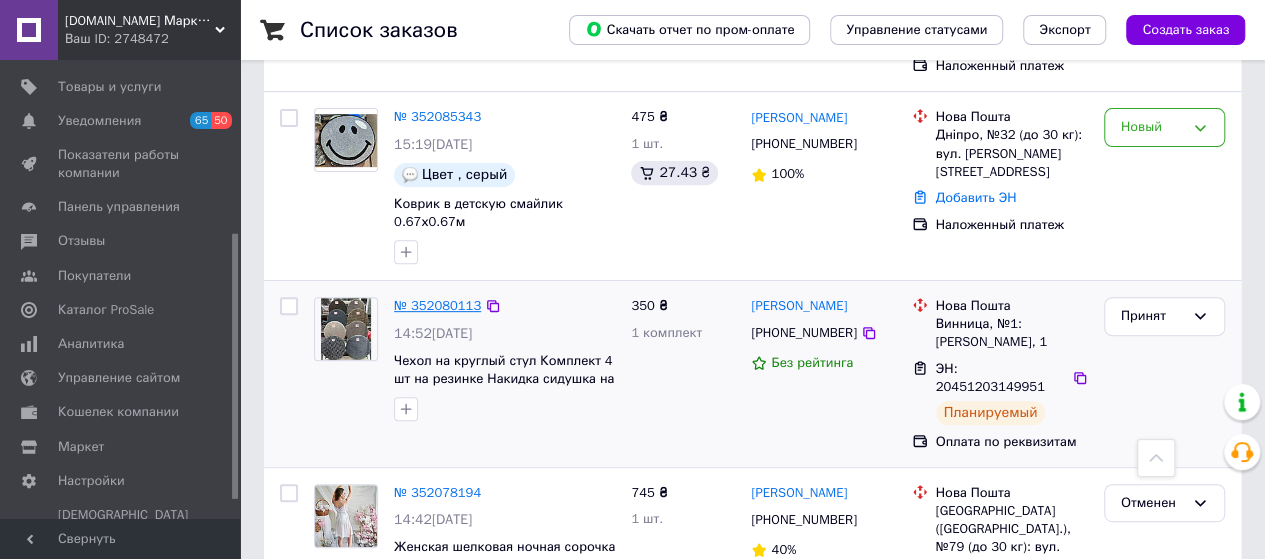 click on "№ 352080113" at bounding box center (437, 305) 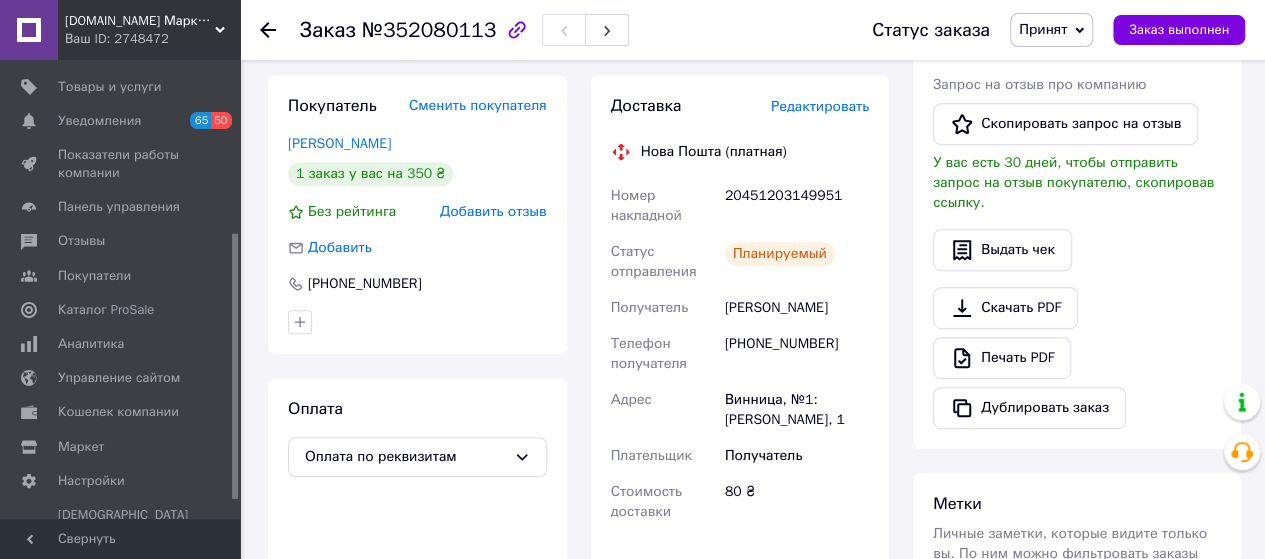 scroll, scrollTop: 200, scrollLeft: 0, axis: vertical 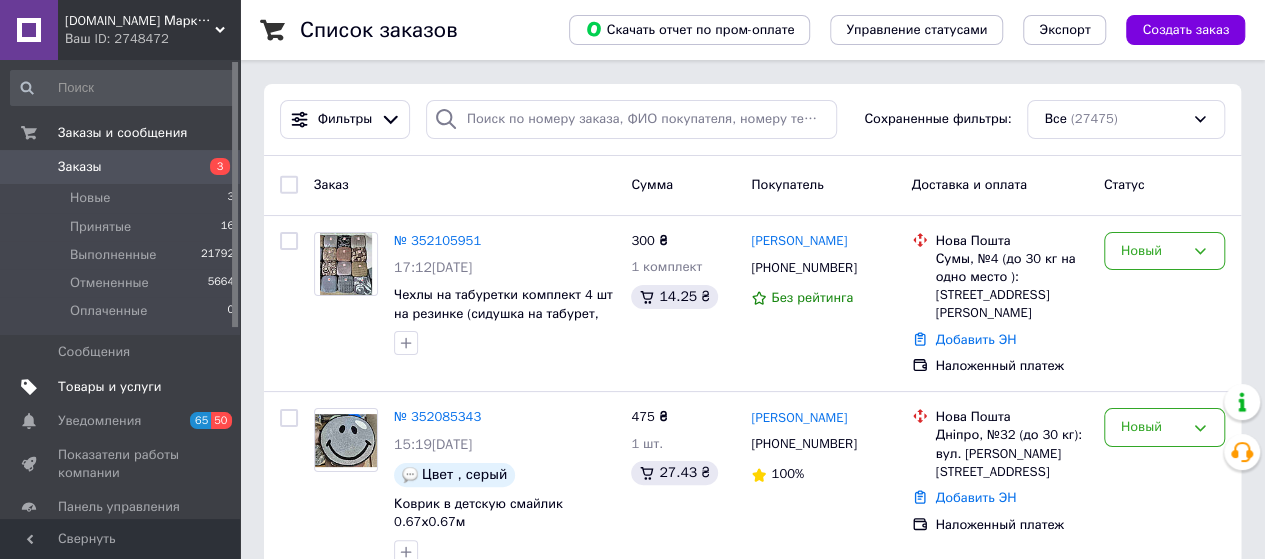 click on "Товары и услуги" at bounding box center (110, 387) 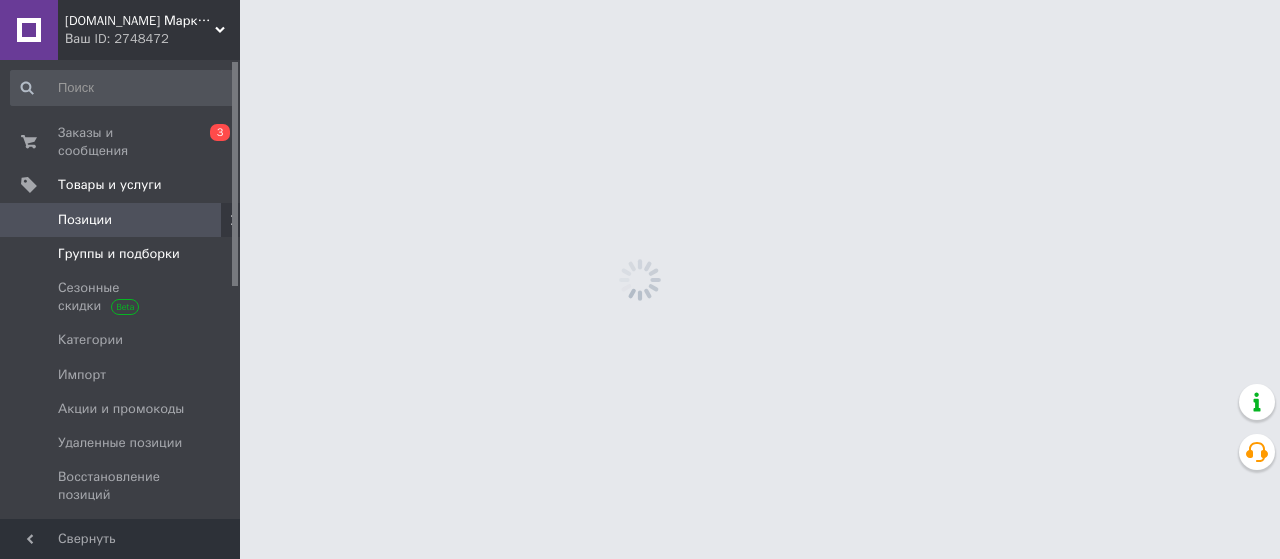 click on "Группы и подборки" at bounding box center (119, 254) 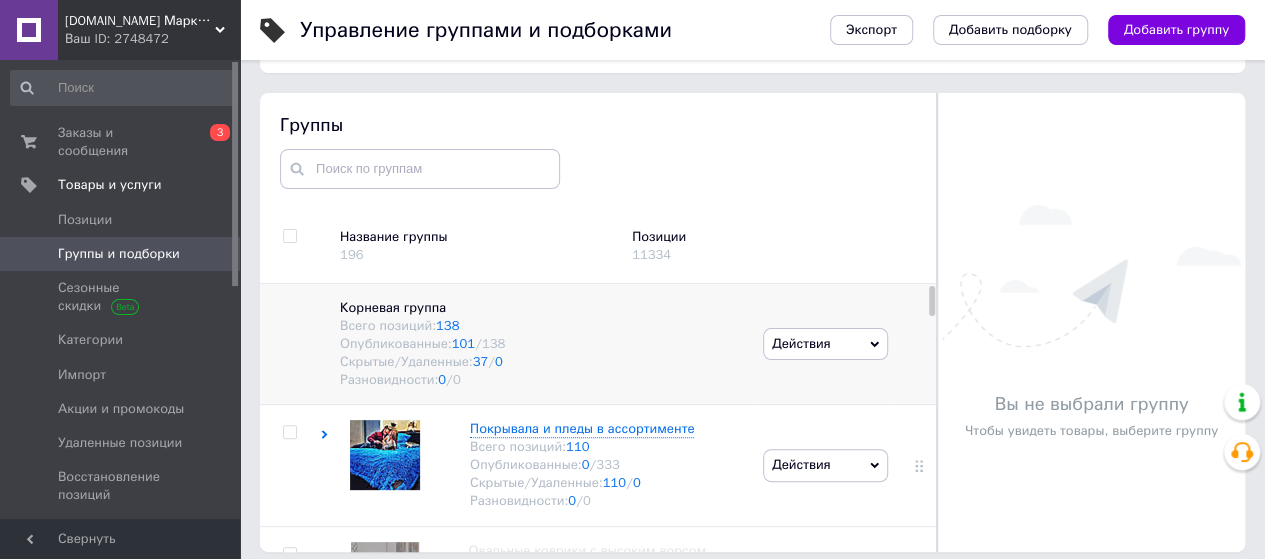 scroll, scrollTop: 113, scrollLeft: 0, axis: vertical 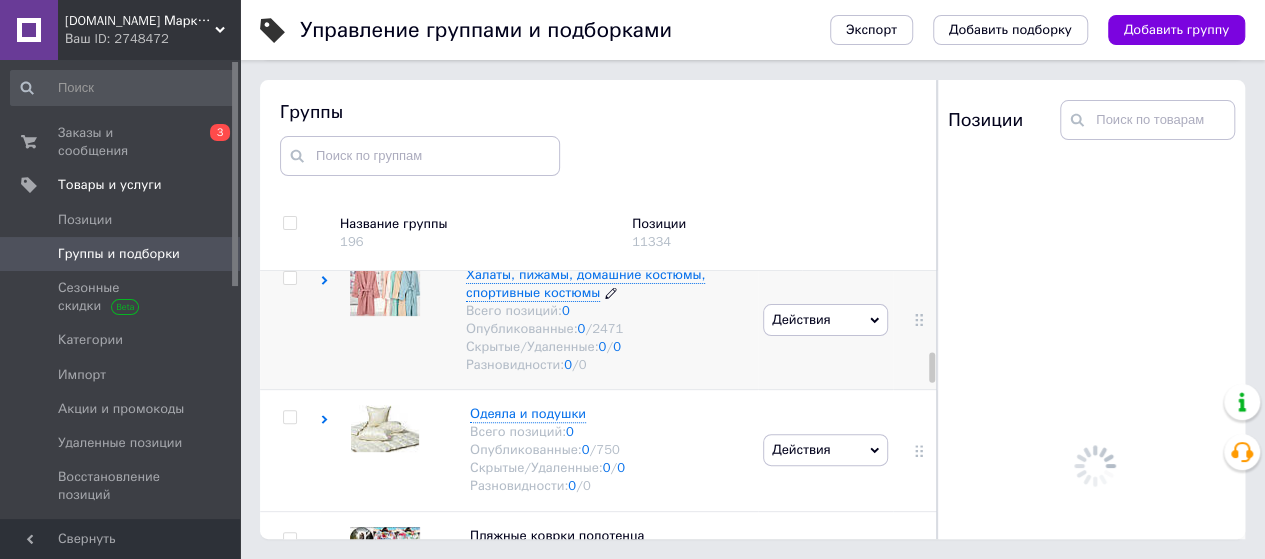 click on "Халаты, пижамы, домашние костюмы, спортивные костюмы" at bounding box center [585, 283] 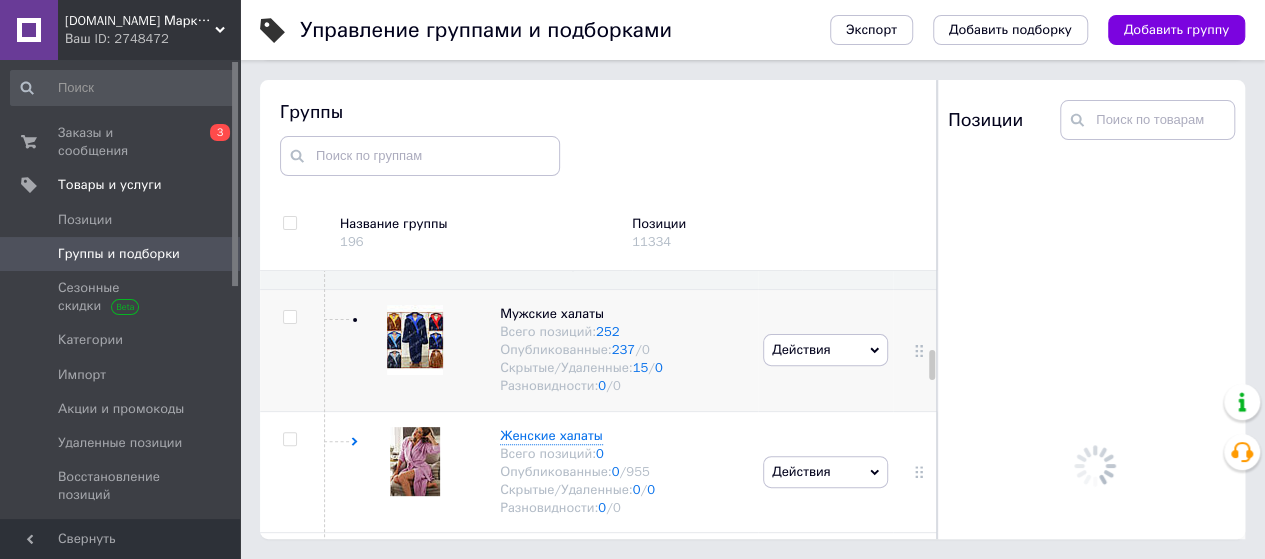 scroll, scrollTop: 1610, scrollLeft: 0, axis: vertical 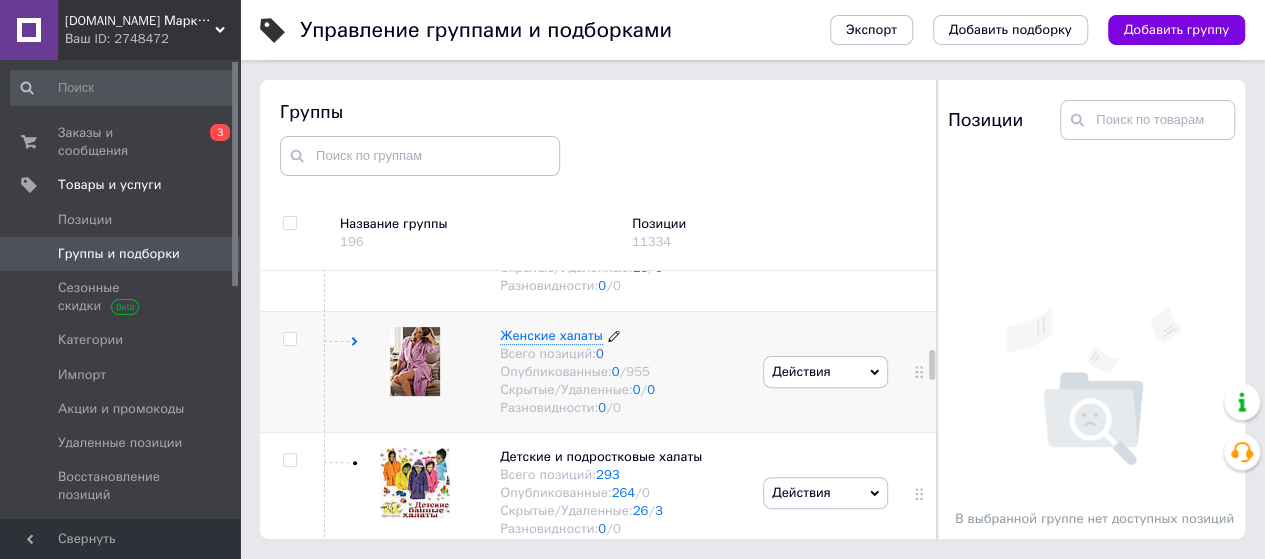 click on "Женские халаты" at bounding box center [551, 335] 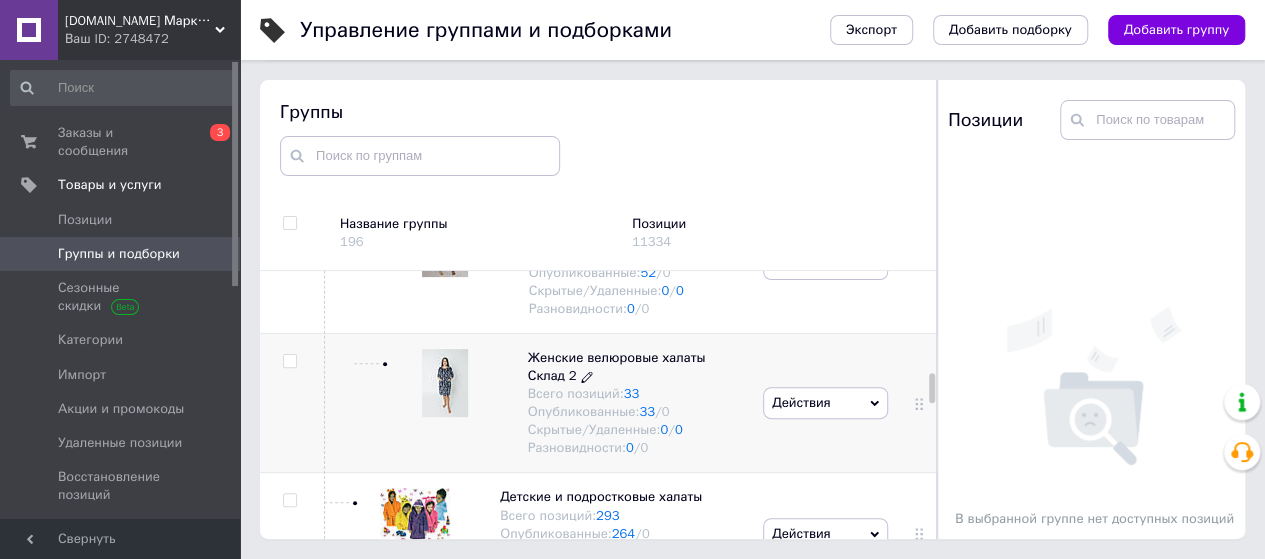 scroll, scrollTop: 2410, scrollLeft: 0, axis: vertical 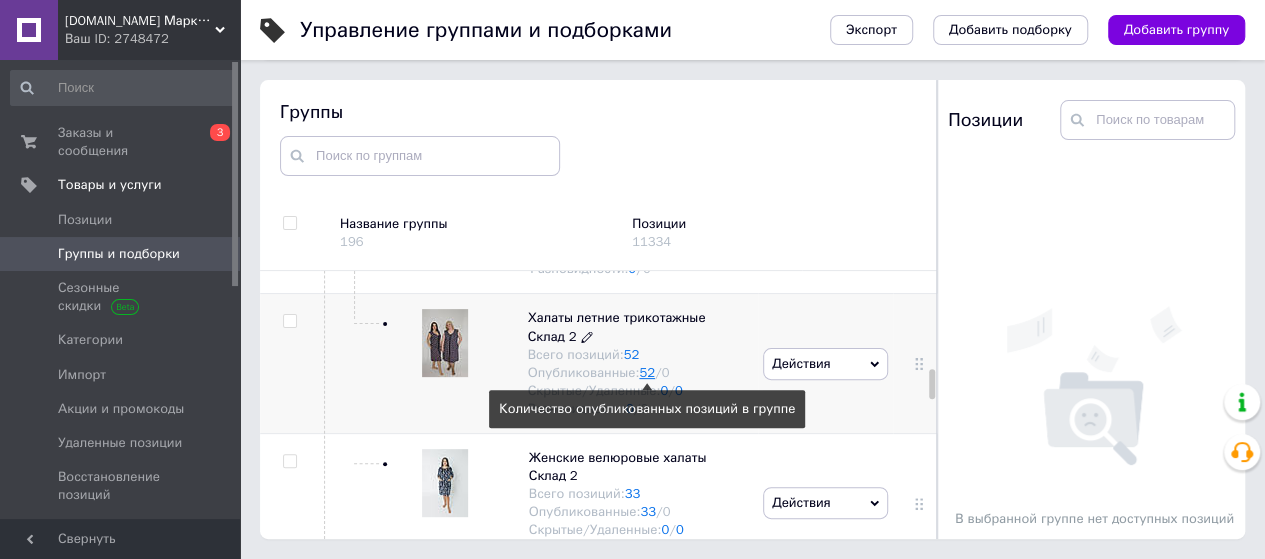 click on "52" at bounding box center (647, 372) 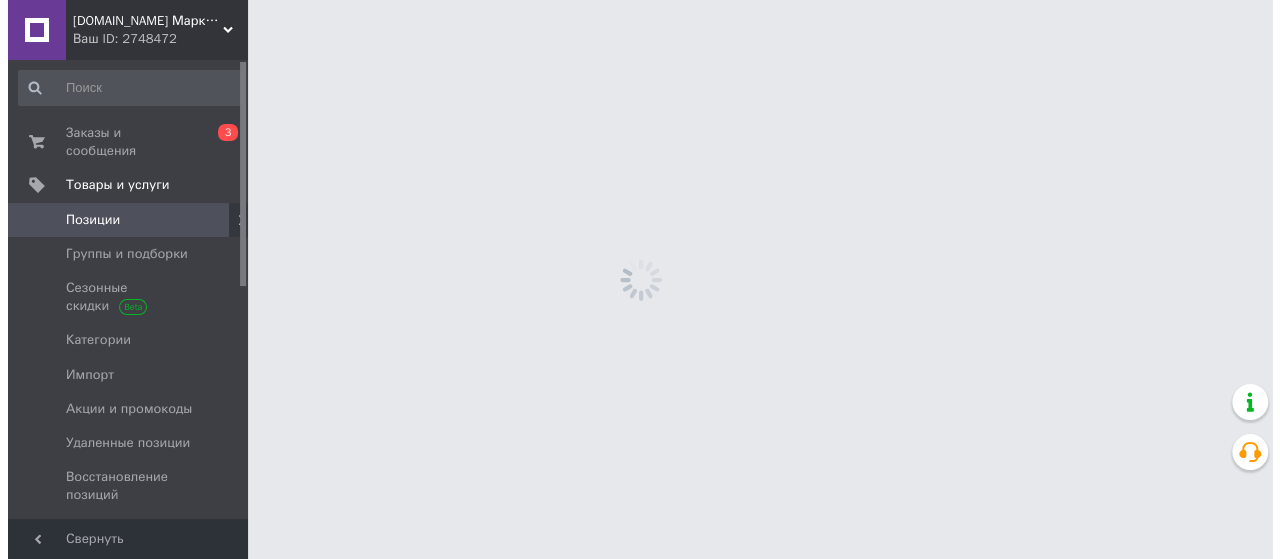 scroll, scrollTop: 0, scrollLeft: 0, axis: both 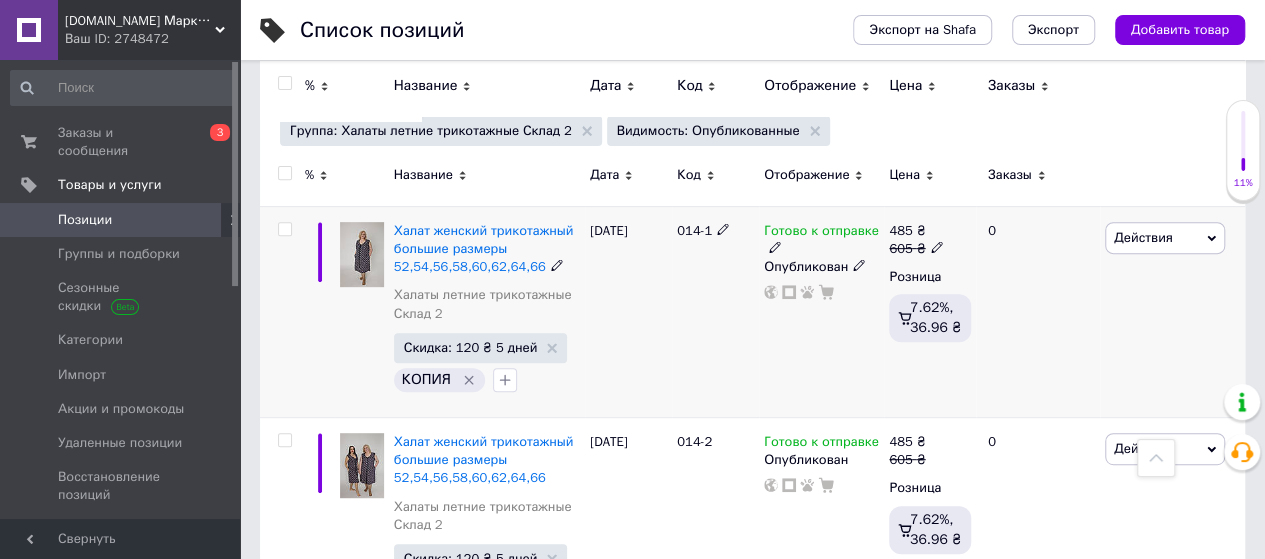 click on "Действия" at bounding box center (1165, 238) 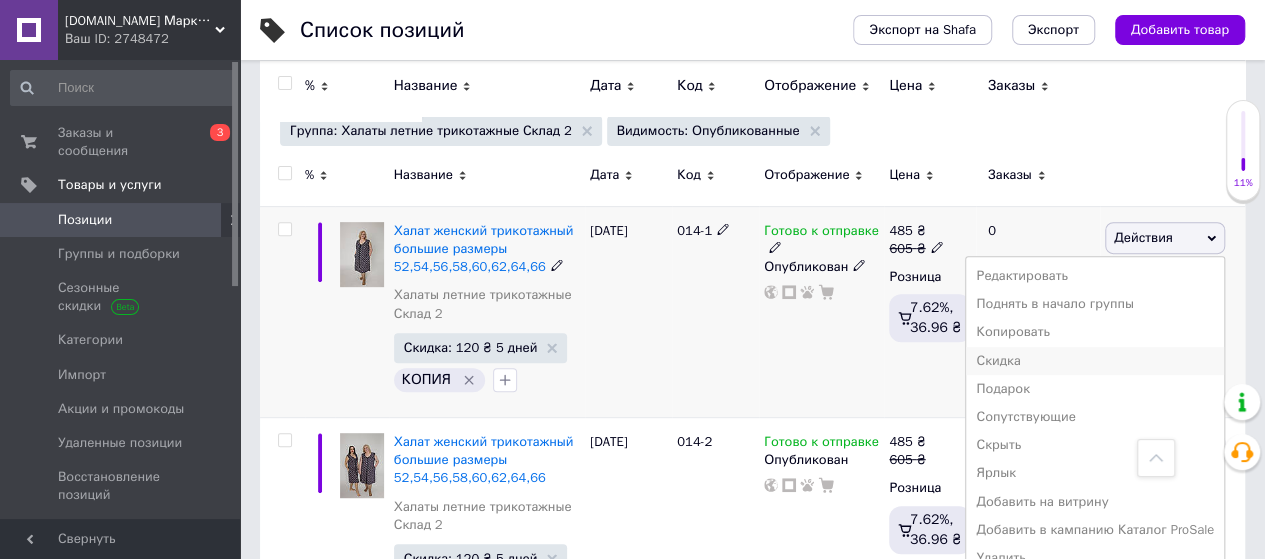 click on "Скидка" at bounding box center [1095, 361] 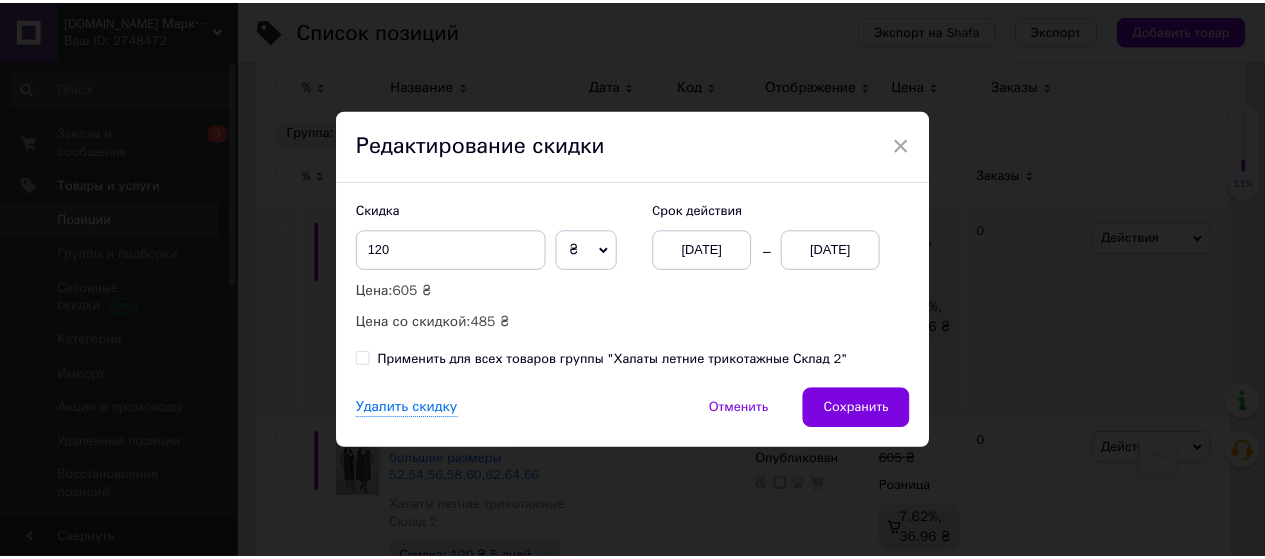 scroll, scrollTop: 0, scrollLeft: 122, axis: horizontal 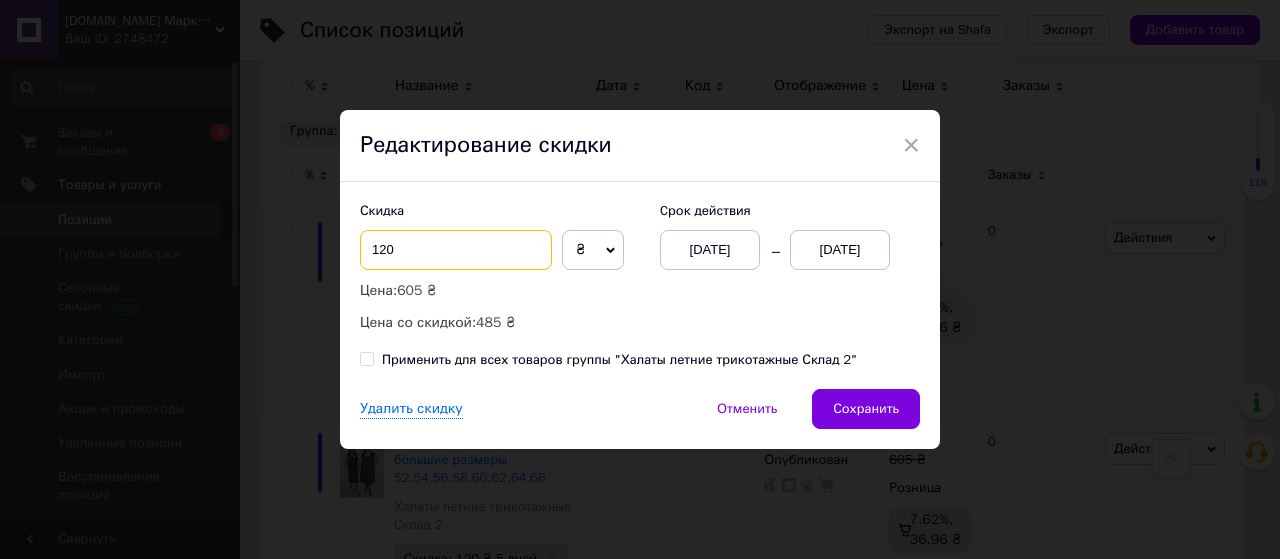 click on "120" at bounding box center (456, 250) 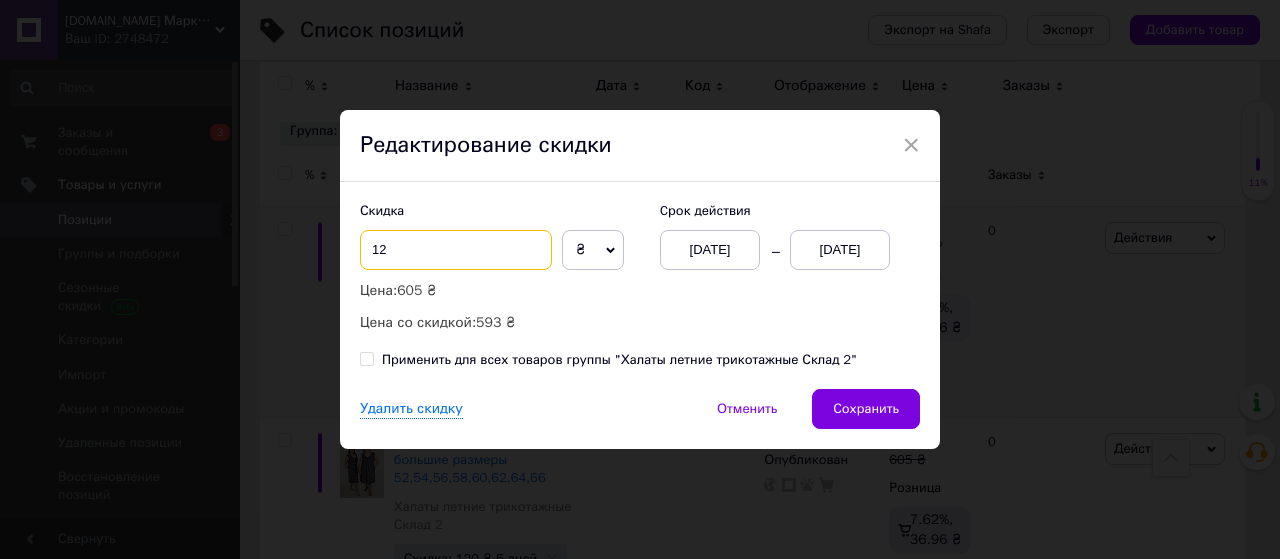 type on "1" 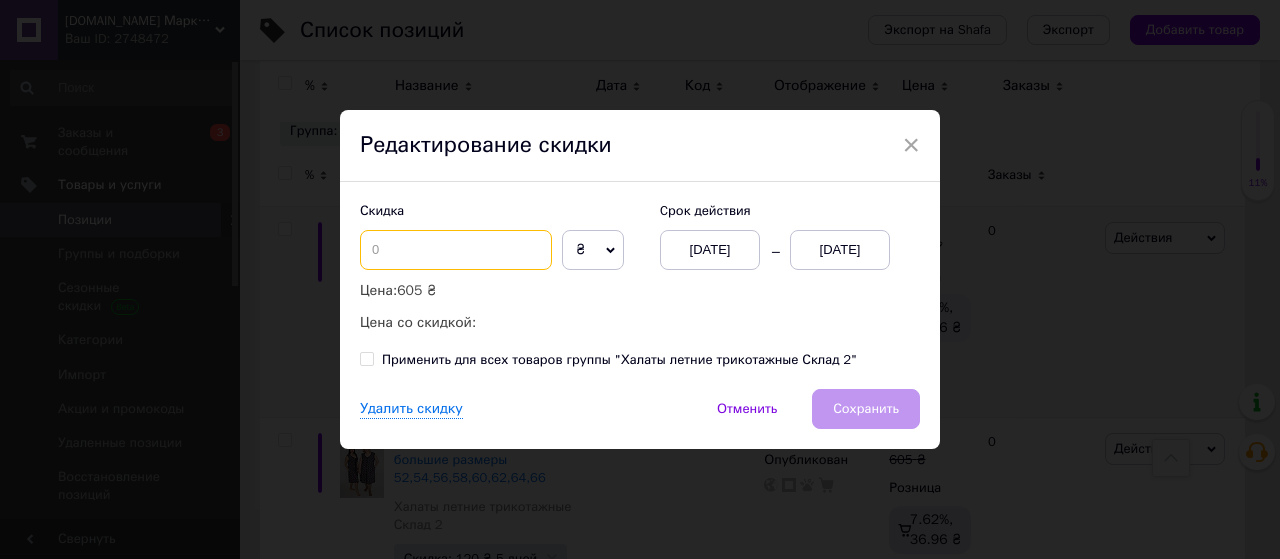 type 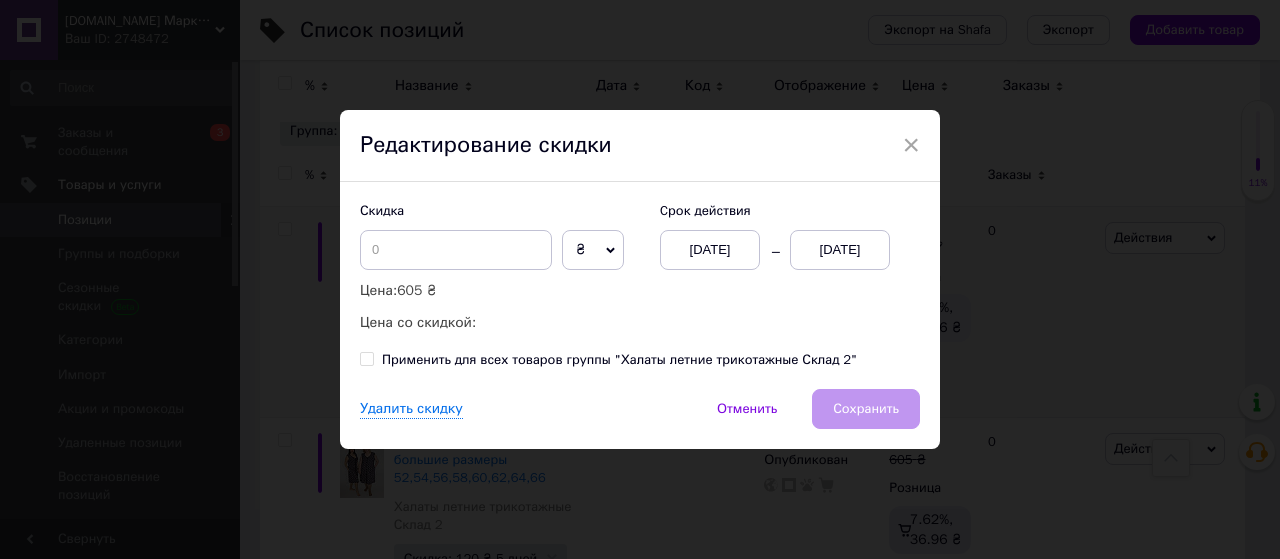 click on "Применить для всех товаров группы "Халаты летние трикотажные Склад 2"" at bounding box center [366, 358] 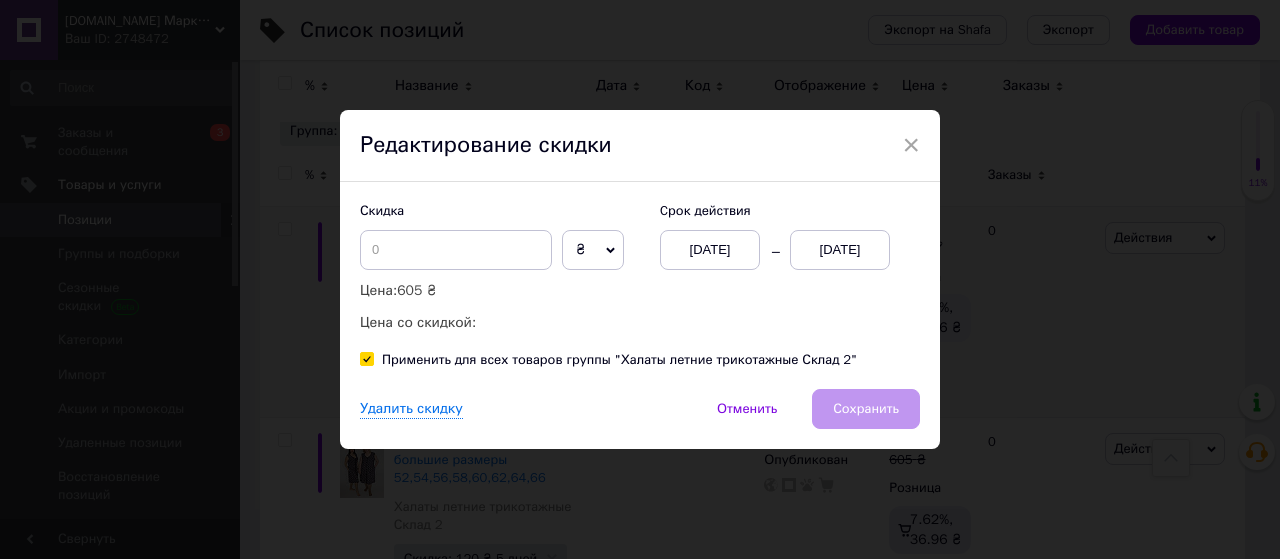 checkbox on "true" 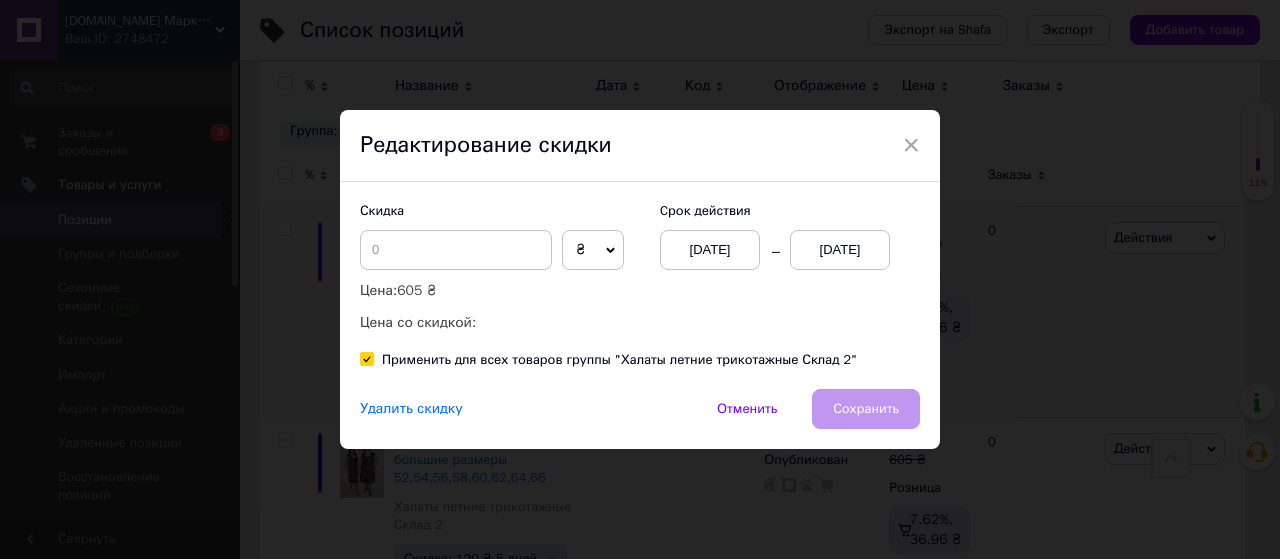 click on "Удалить скидку" at bounding box center [411, 409] 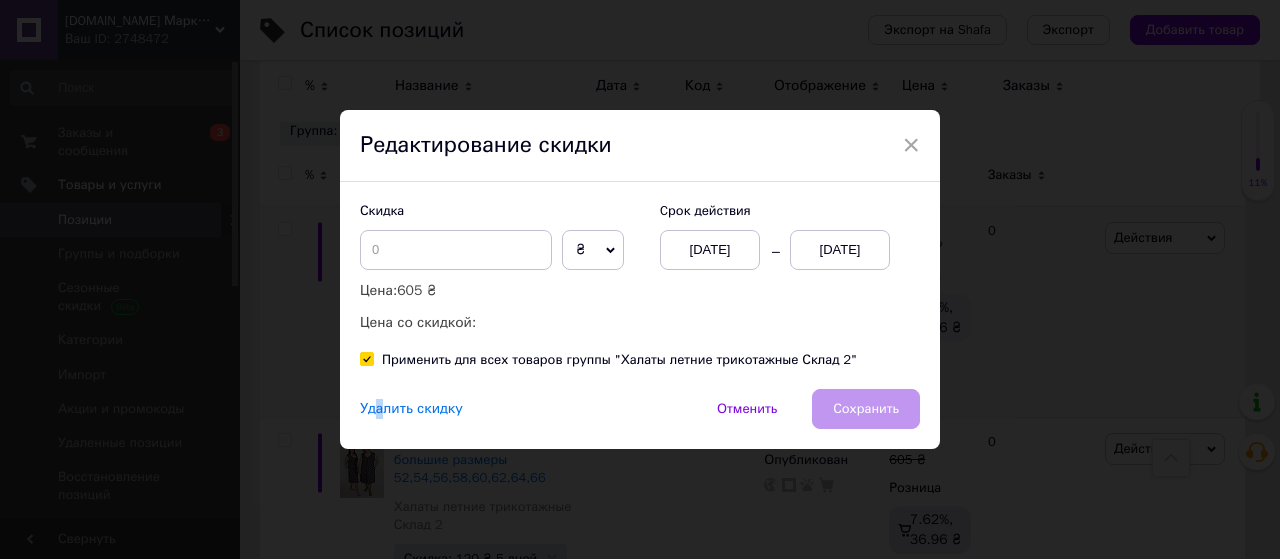 drag, startPoint x: 371, startPoint y: 410, endPoint x: 360, endPoint y: 413, distance: 11.401754 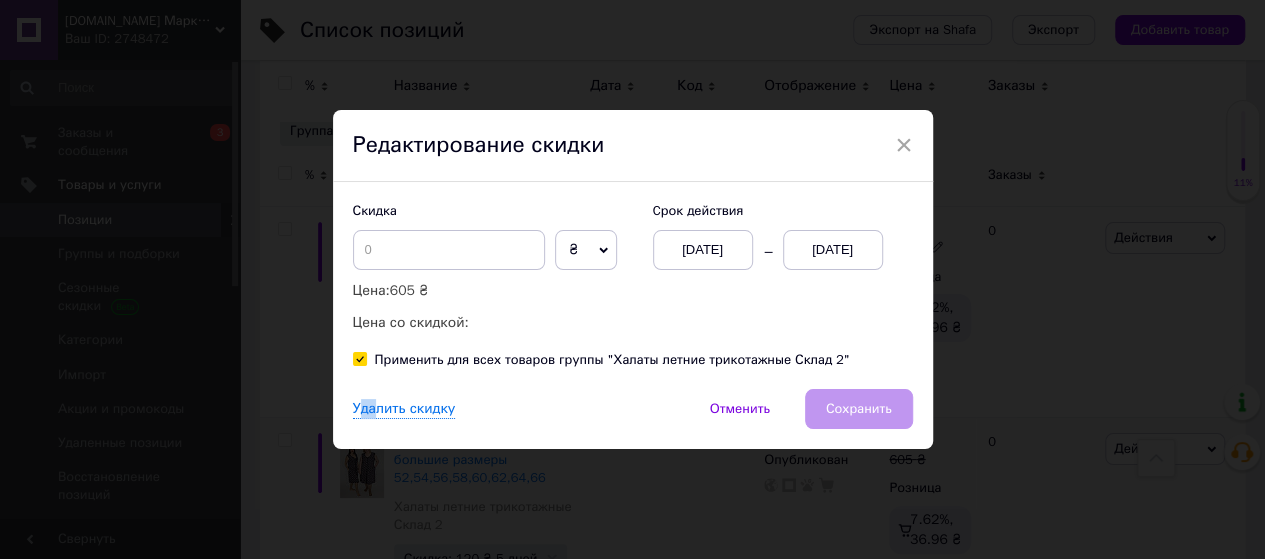 scroll, scrollTop: 0, scrollLeft: 122, axis: horizontal 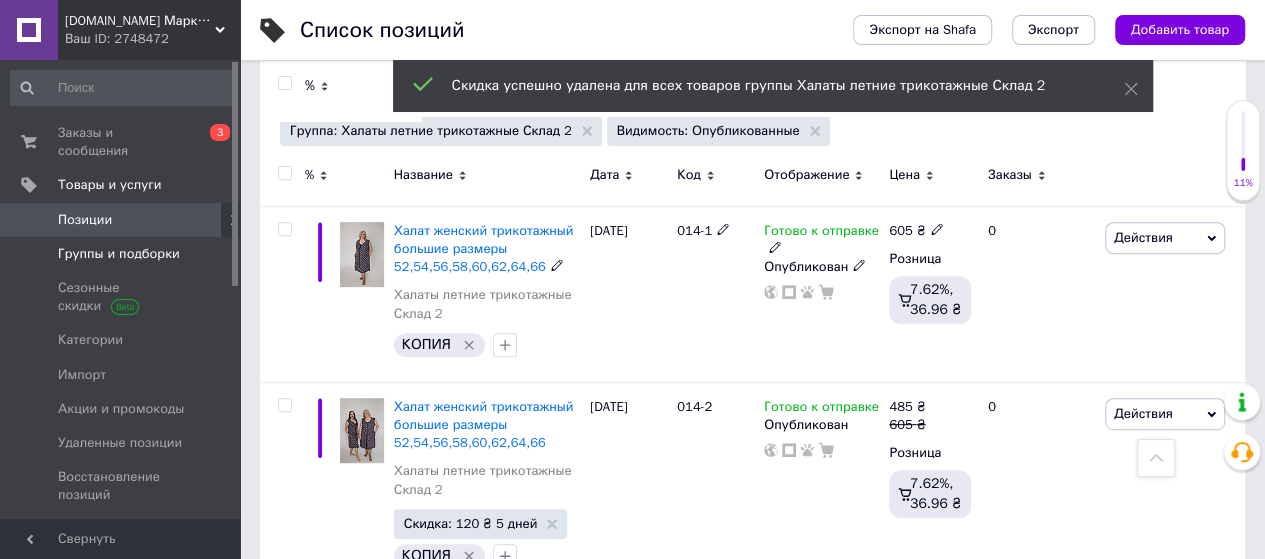 click on "Группы и подборки" at bounding box center [119, 254] 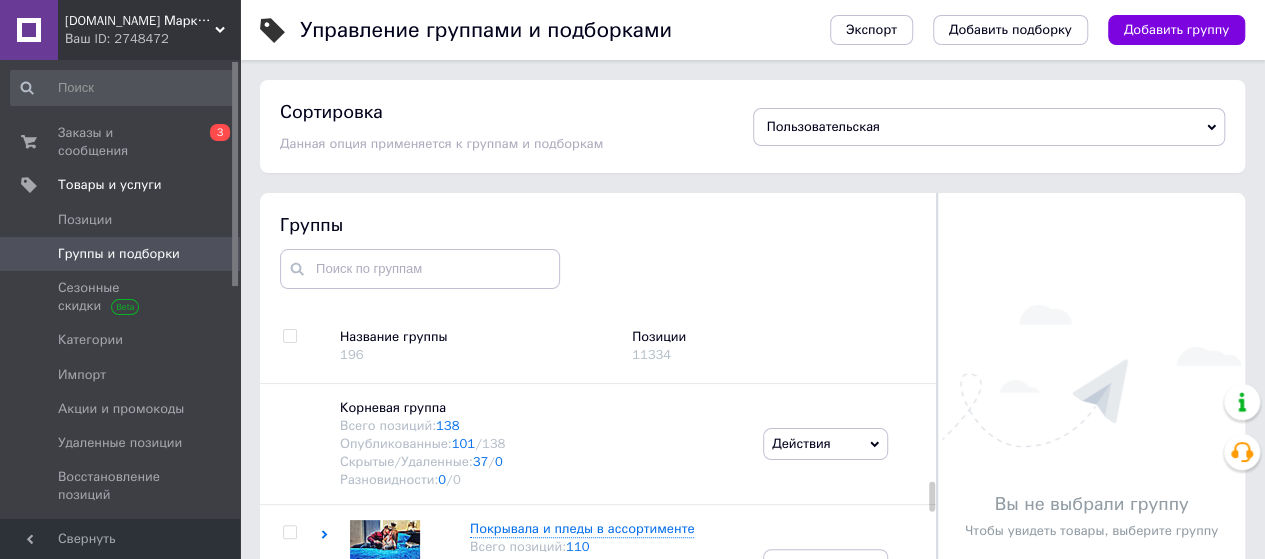scroll, scrollTop: 113, scrollLeft: 0, axis: vertical 